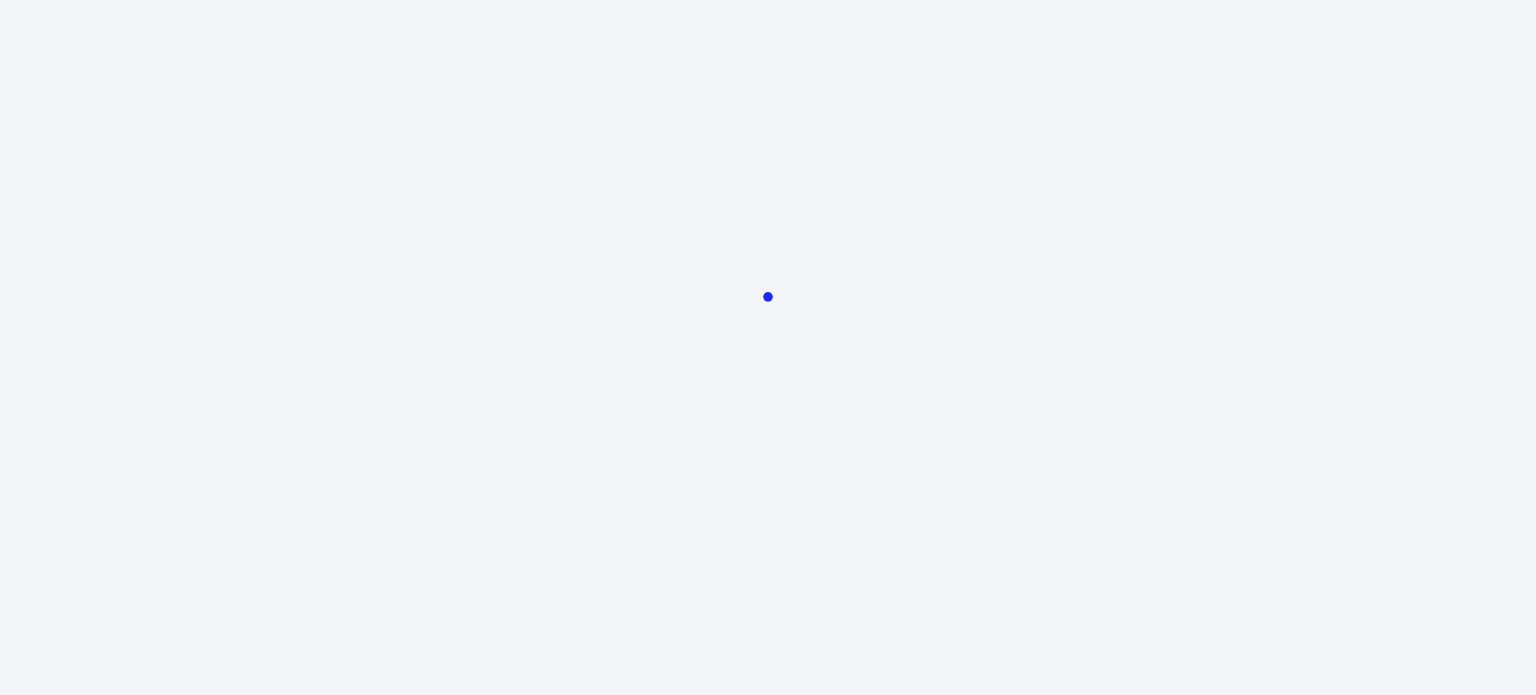 scroll, scrollTop: 0, scrollLeft: 0, axis: both 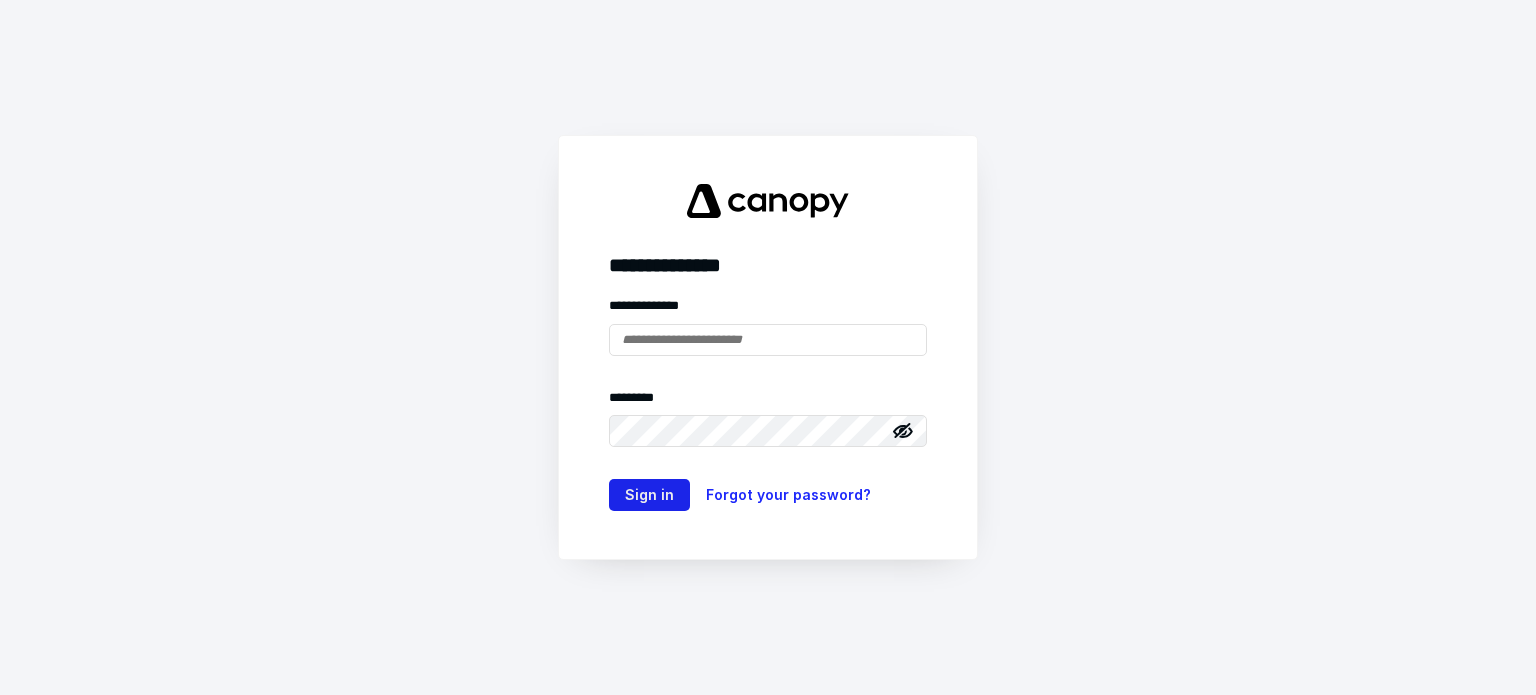 type on "**********" 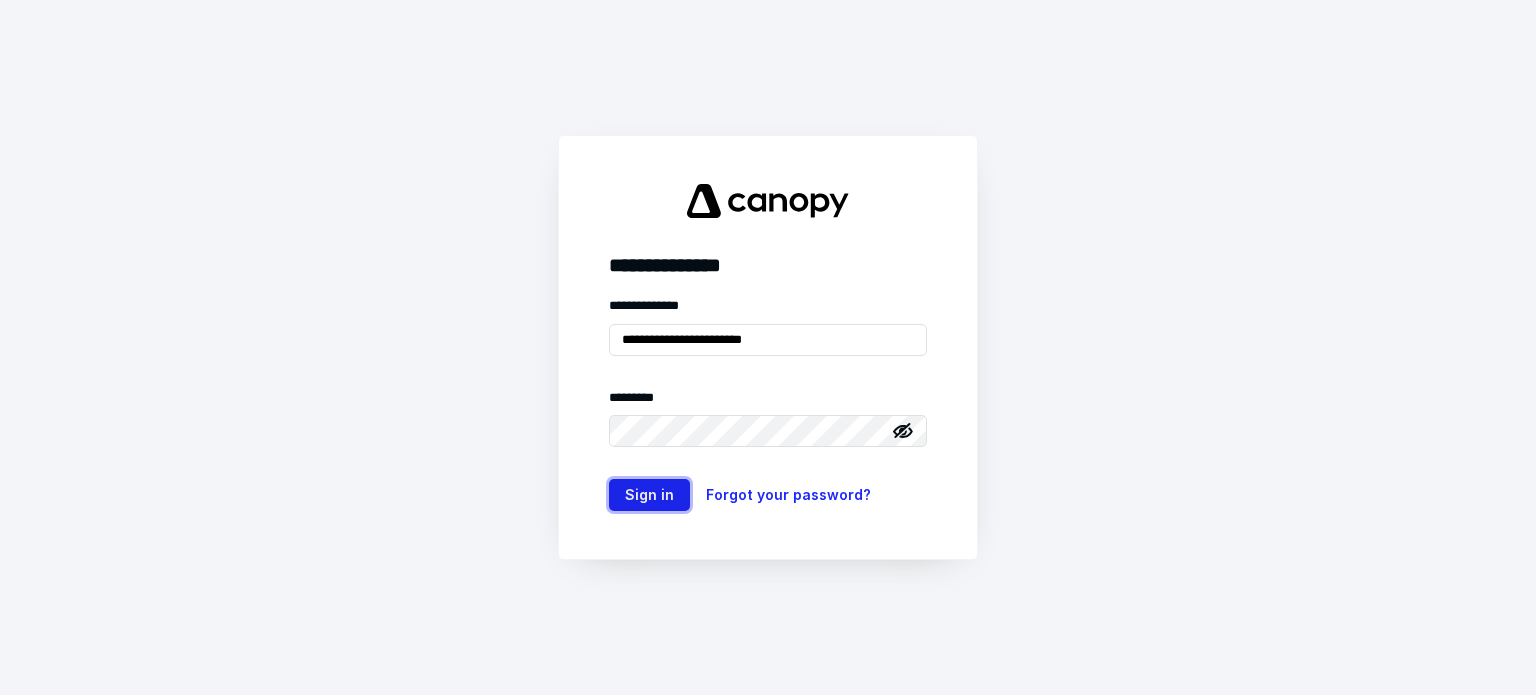 click on "Sign in" at bounding box center (649, 495) 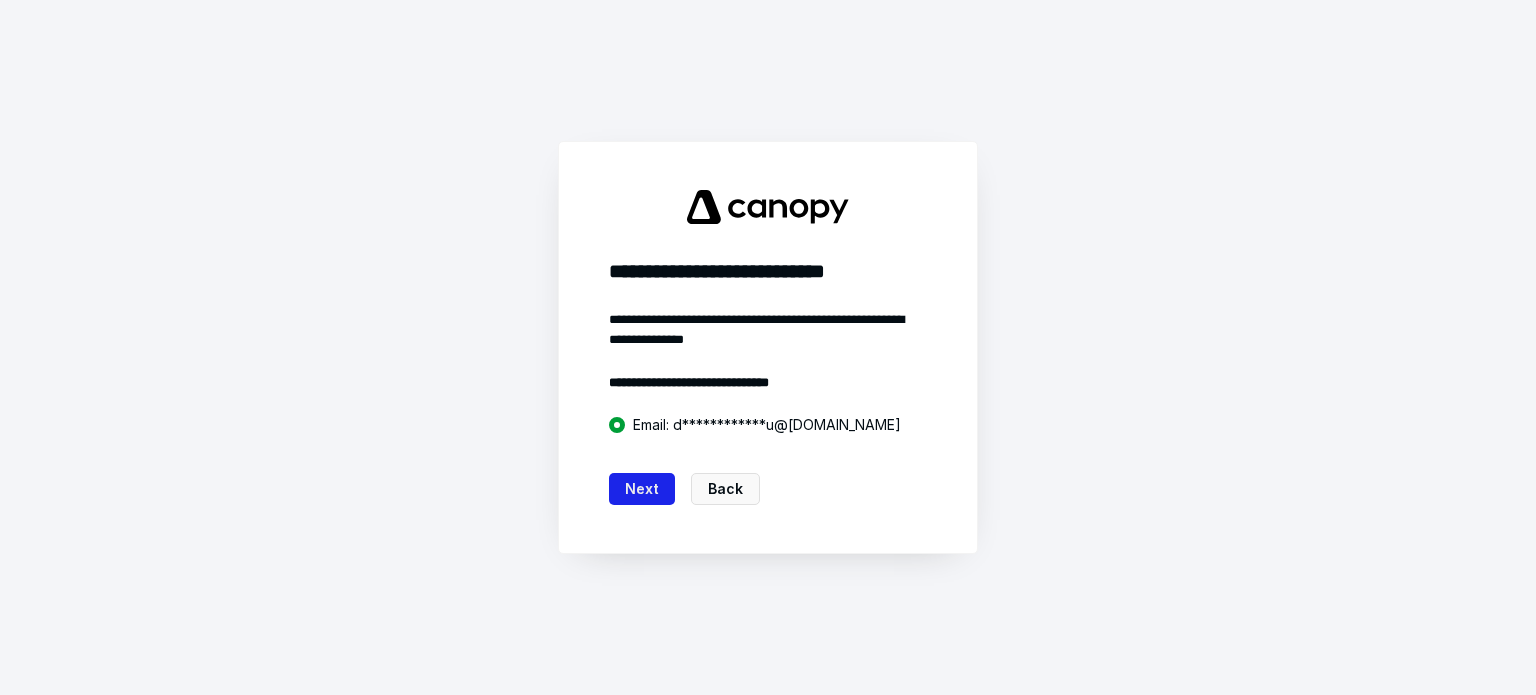 click on "Next" at bounding box center (642, 489) 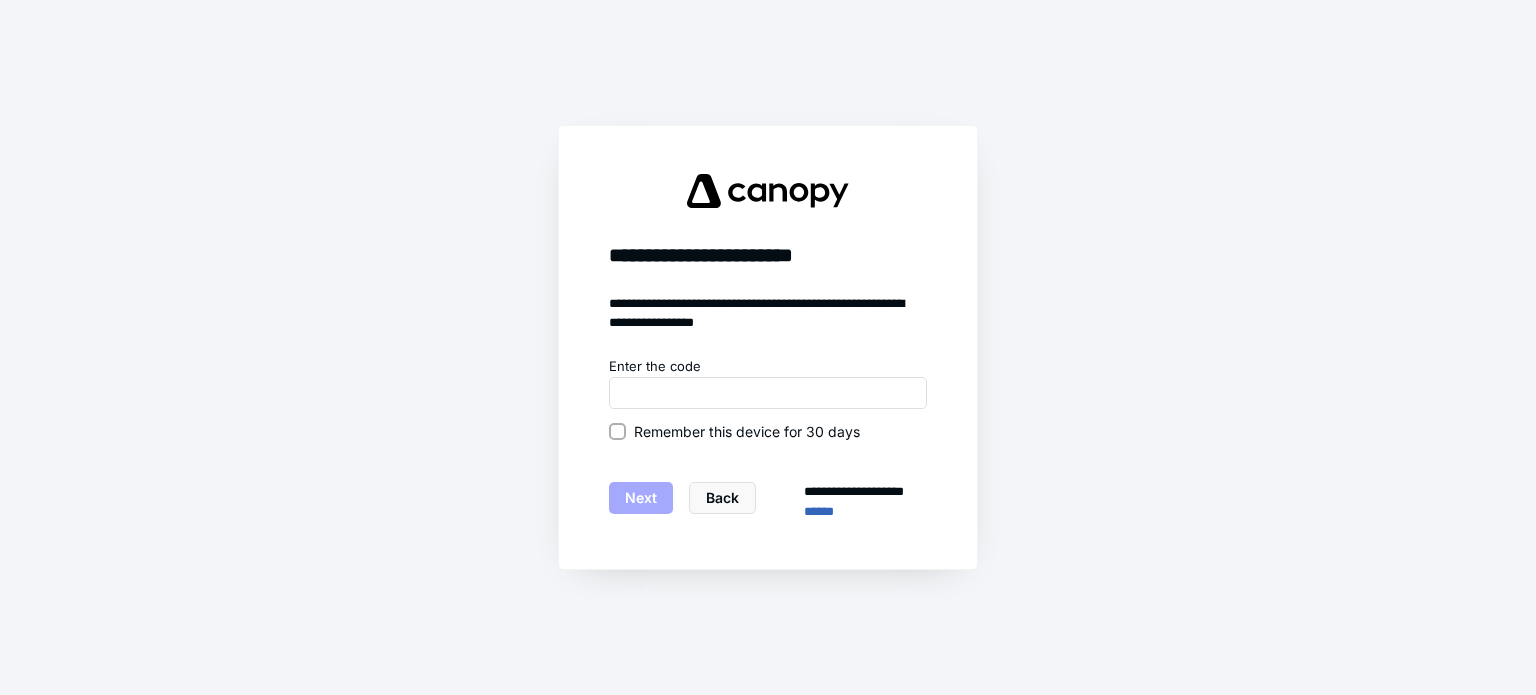scroll, scrollTop: 0, scrollLeft: 0, axis: both 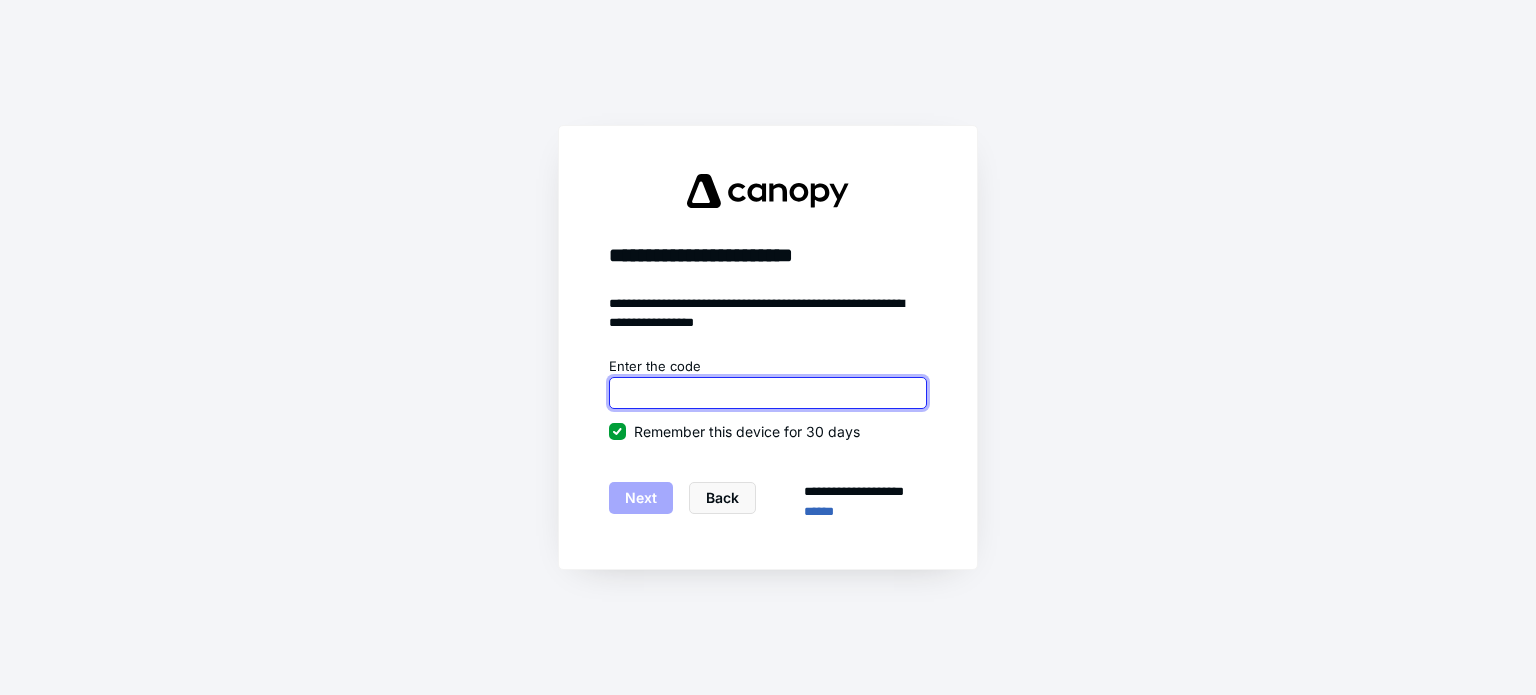 click at bounding box center [768, 393] 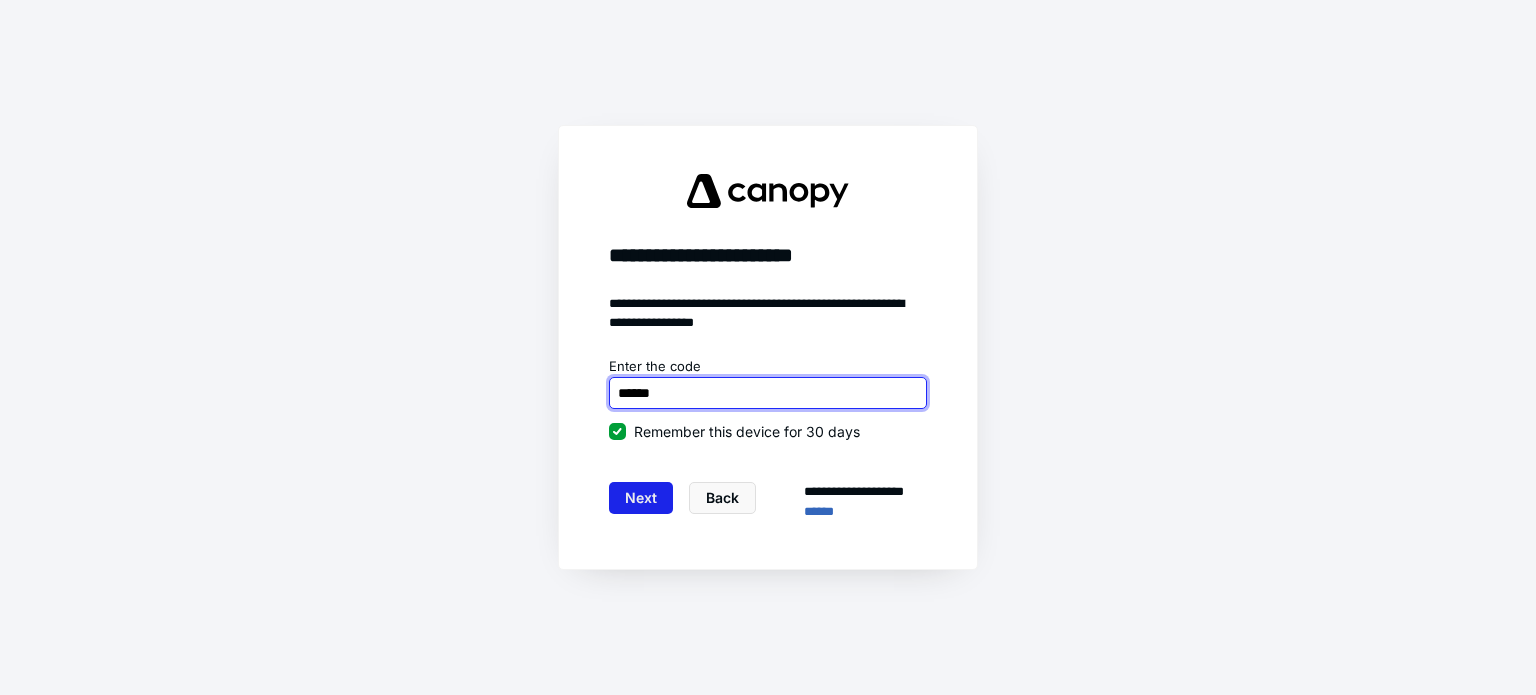 type on "******" 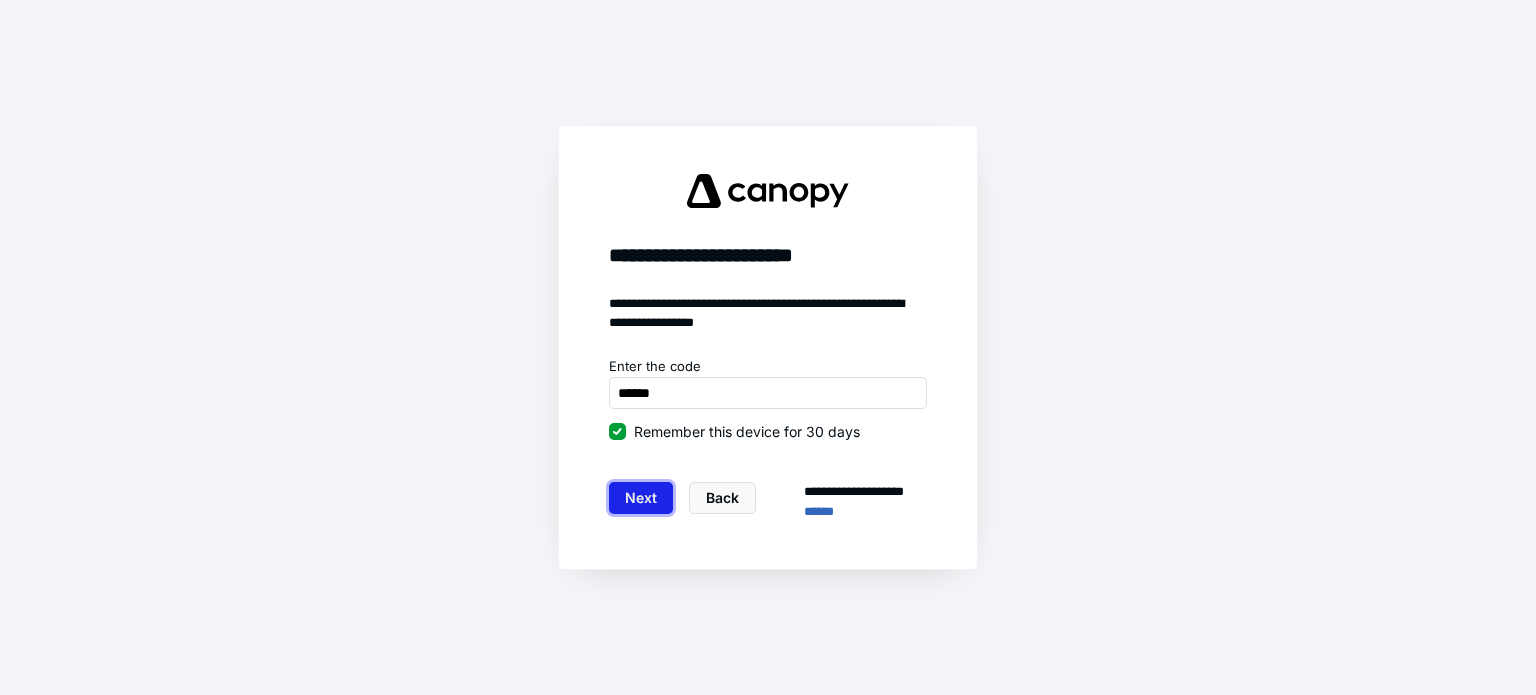 click on "Next" at bounding box center [641, 498] 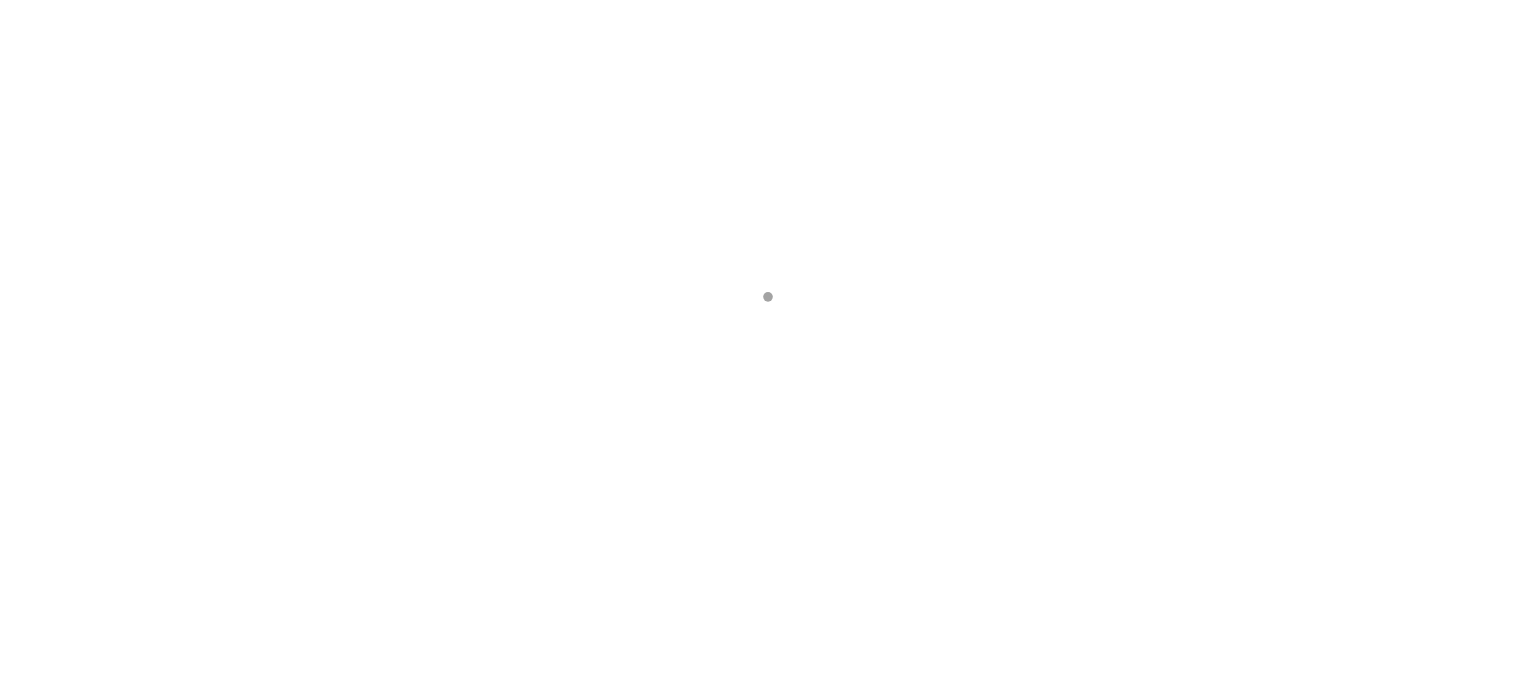 scroll, scrollTop: 0, scrollLeft: 0, axis: both 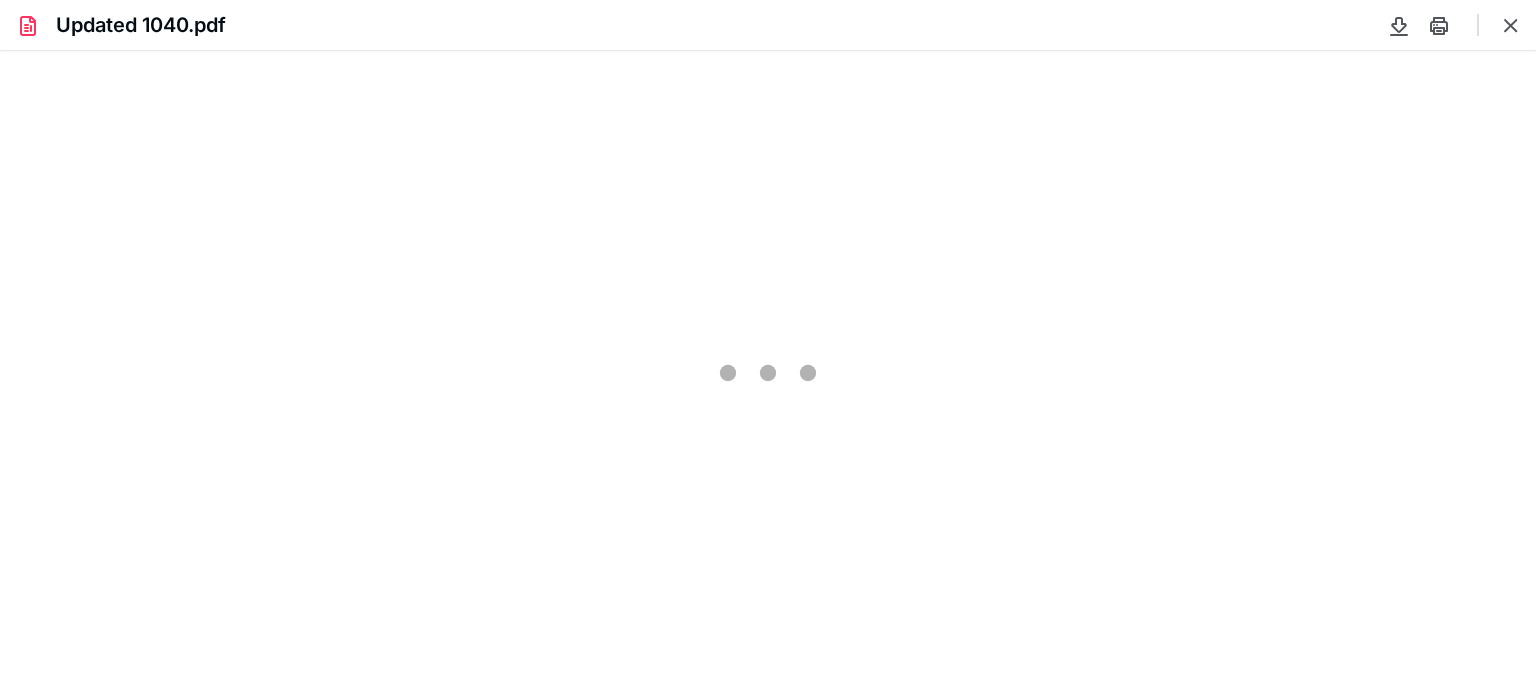 type on "77" 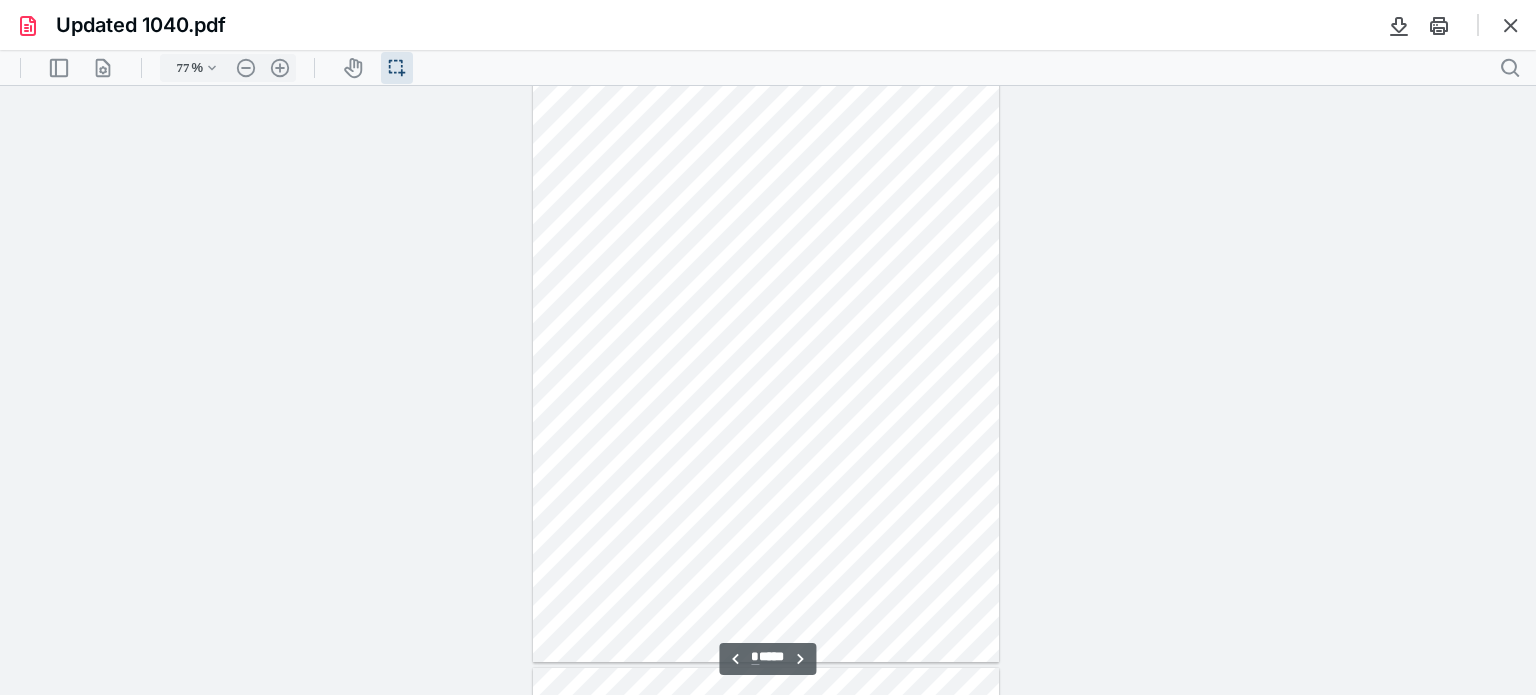 scroll, scrollTop: 1139, scrollLeft: 0, axis: vertical 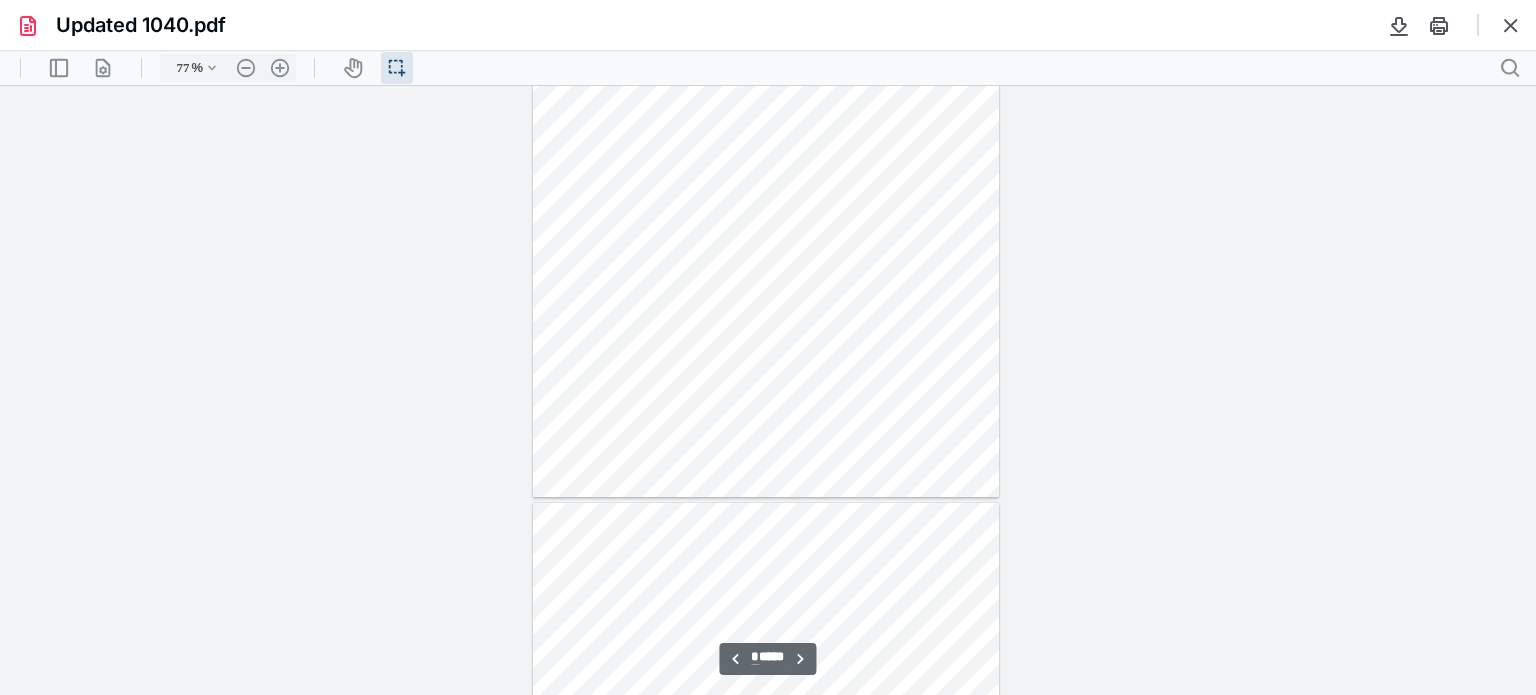 type on "*" 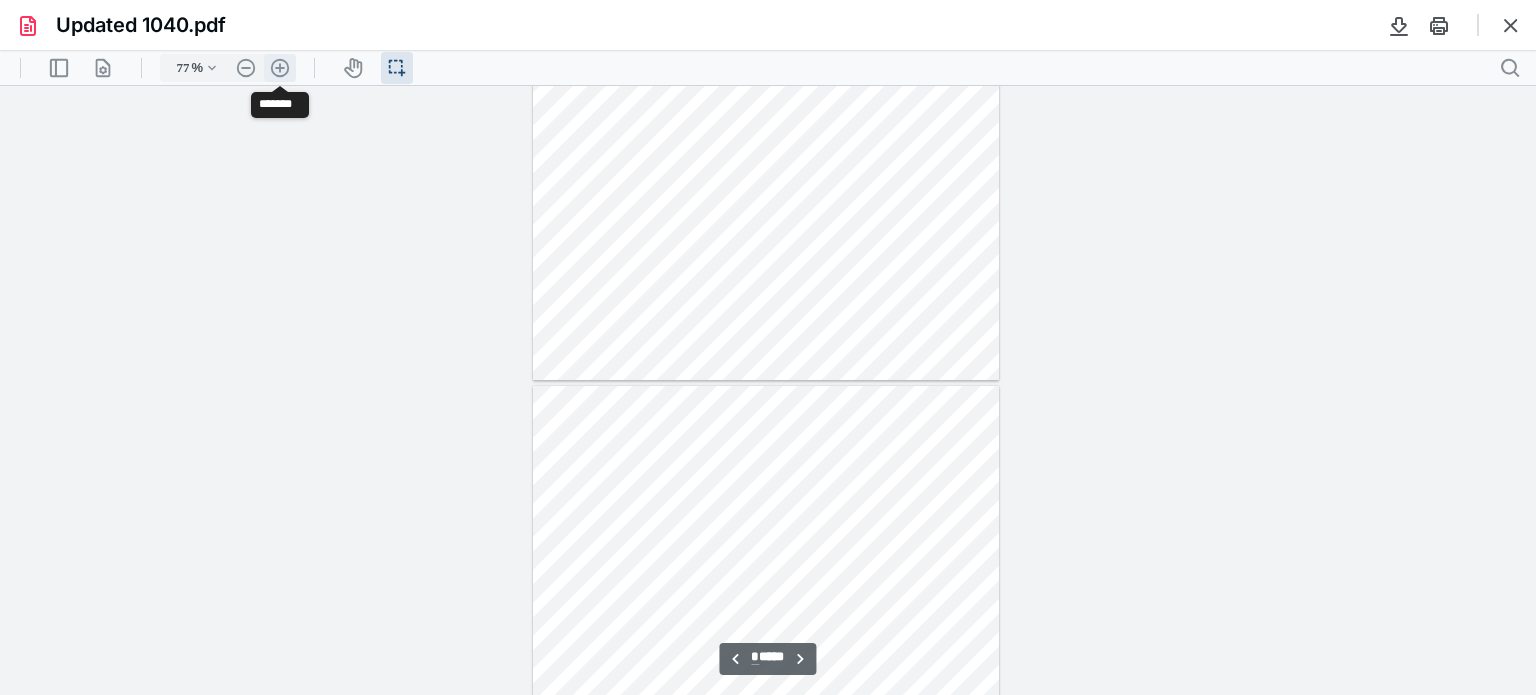 click on ".cls-1{fill:#abb0c4;} icon - header - zoom - in - line" at bounding box center (280, 68) 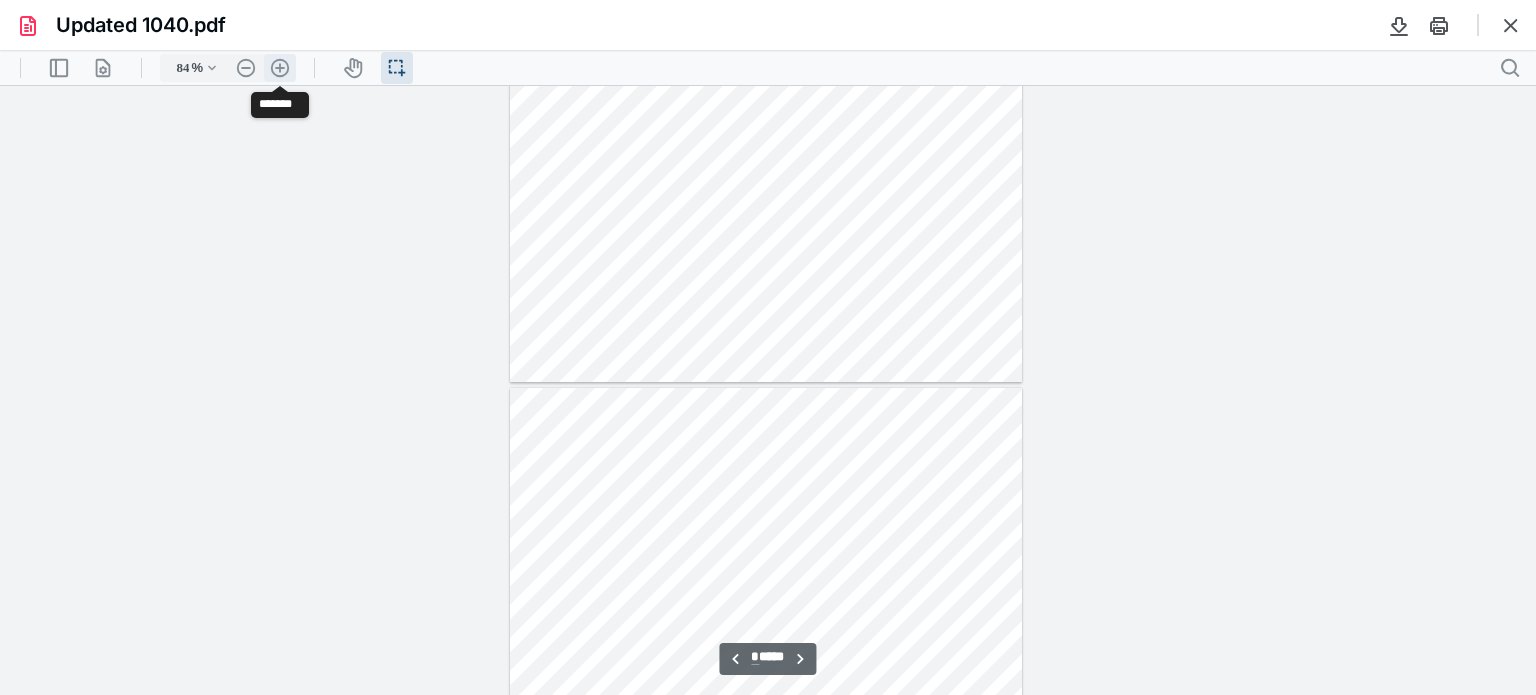 click on ".cls-1{fill:#abb0c4;} icon - header - zoom - in - line" at bounding box center [280, 68] 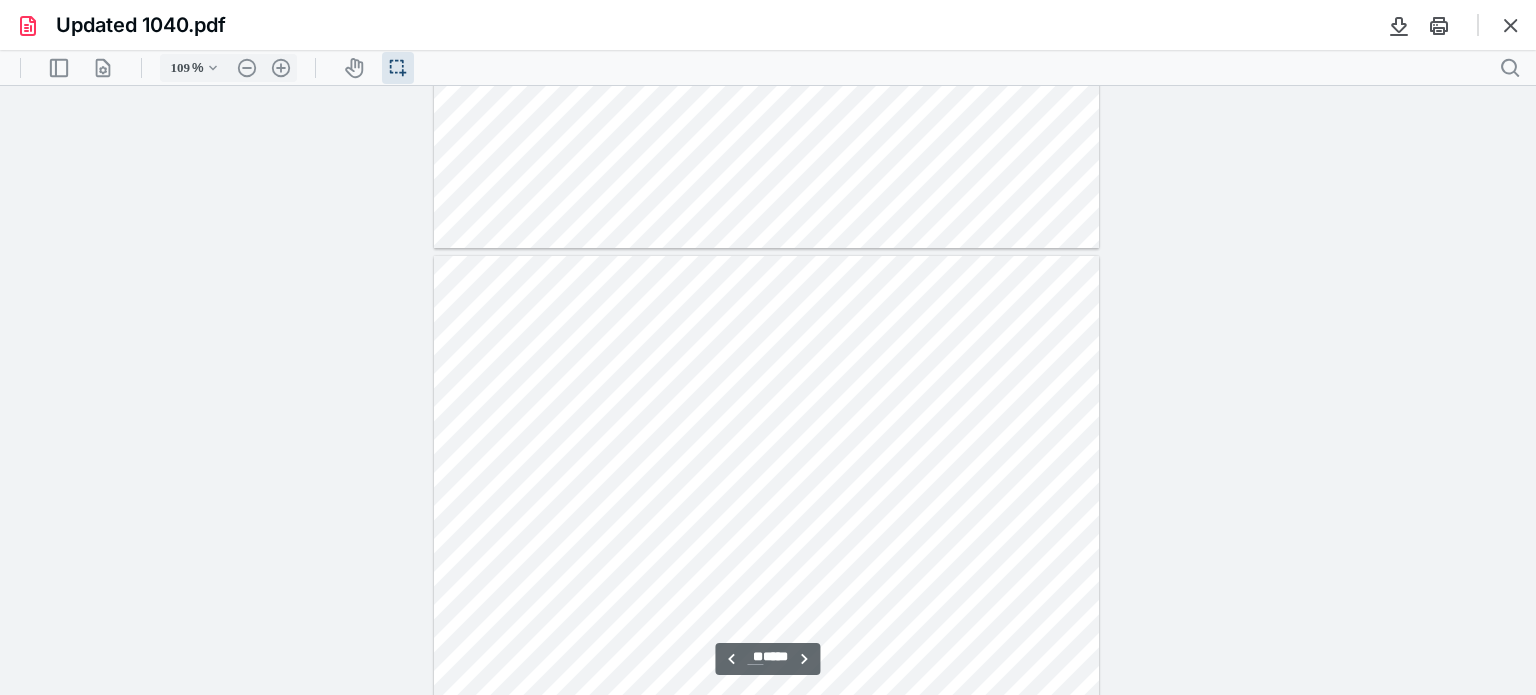 scroll, scrollTop: 8172, scrollLeft: 0, axis: vertical 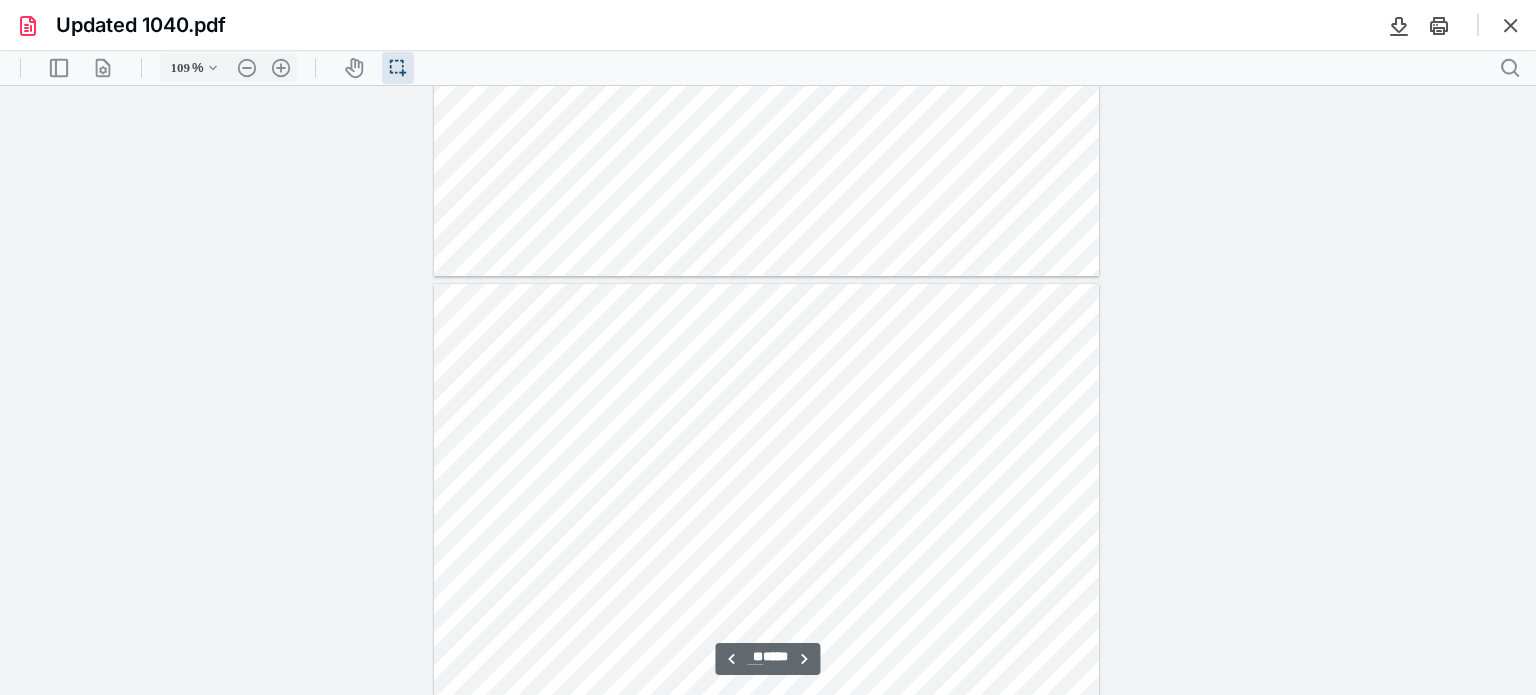 type on "**" 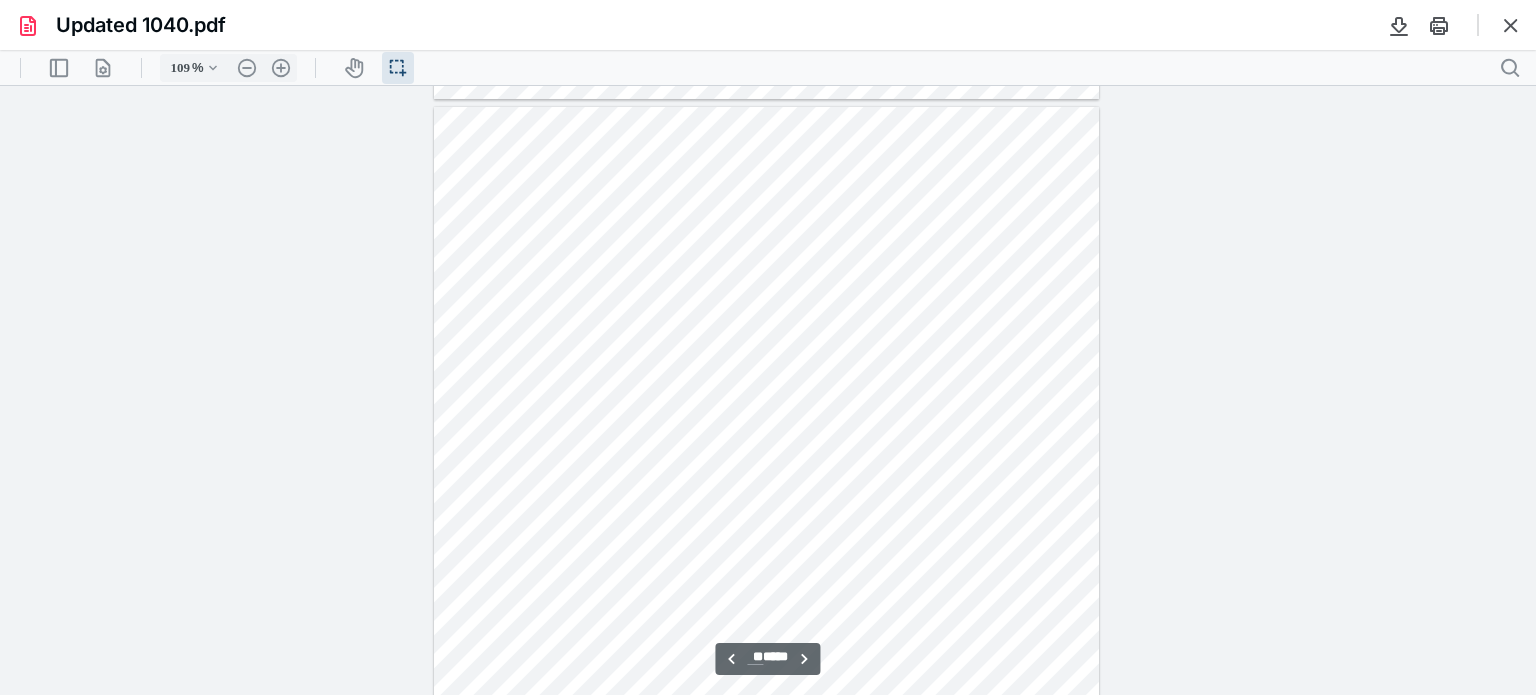 scroll, scrollTop: 11272, scrollLeft: 0, axis: vertical 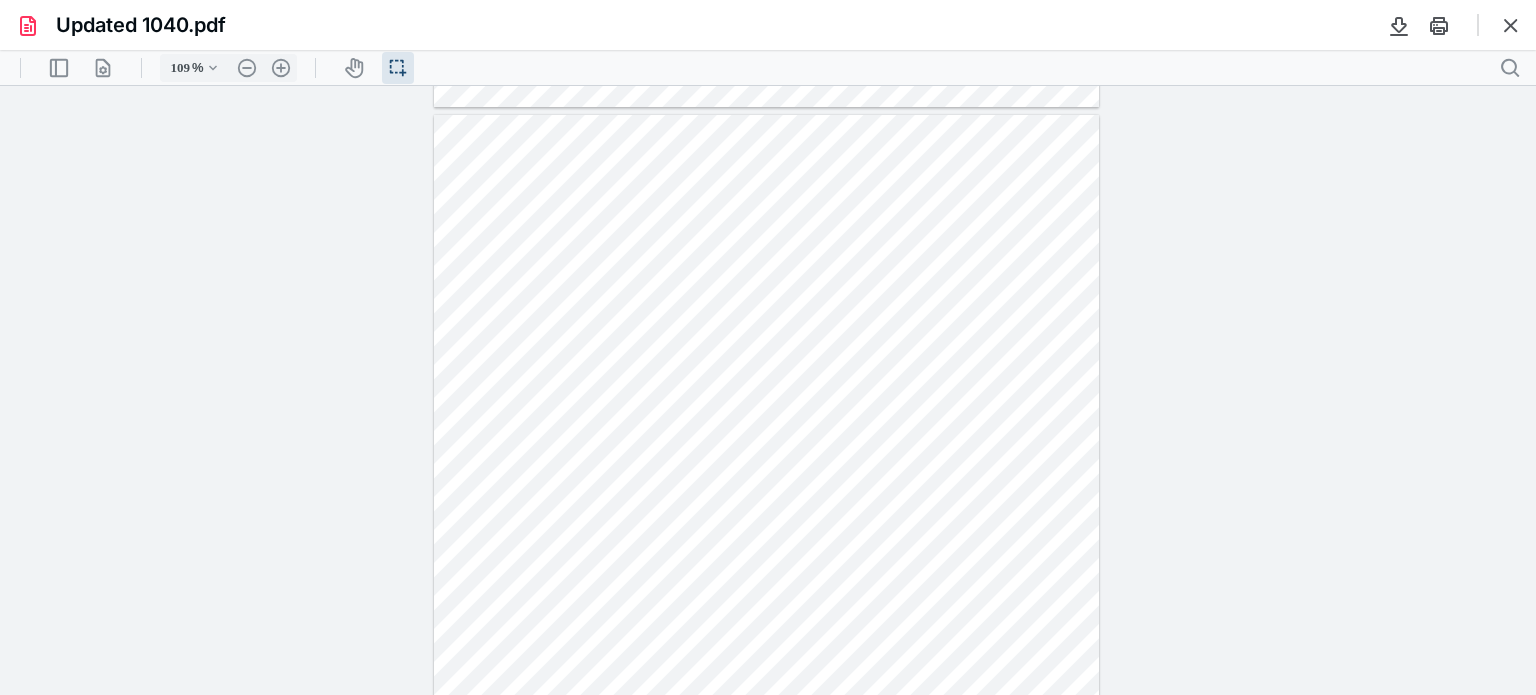 drag, startPoint x: 222, startPoint y: 287, endPoint x: 169, endPoint y: 195, distance: 106.174385 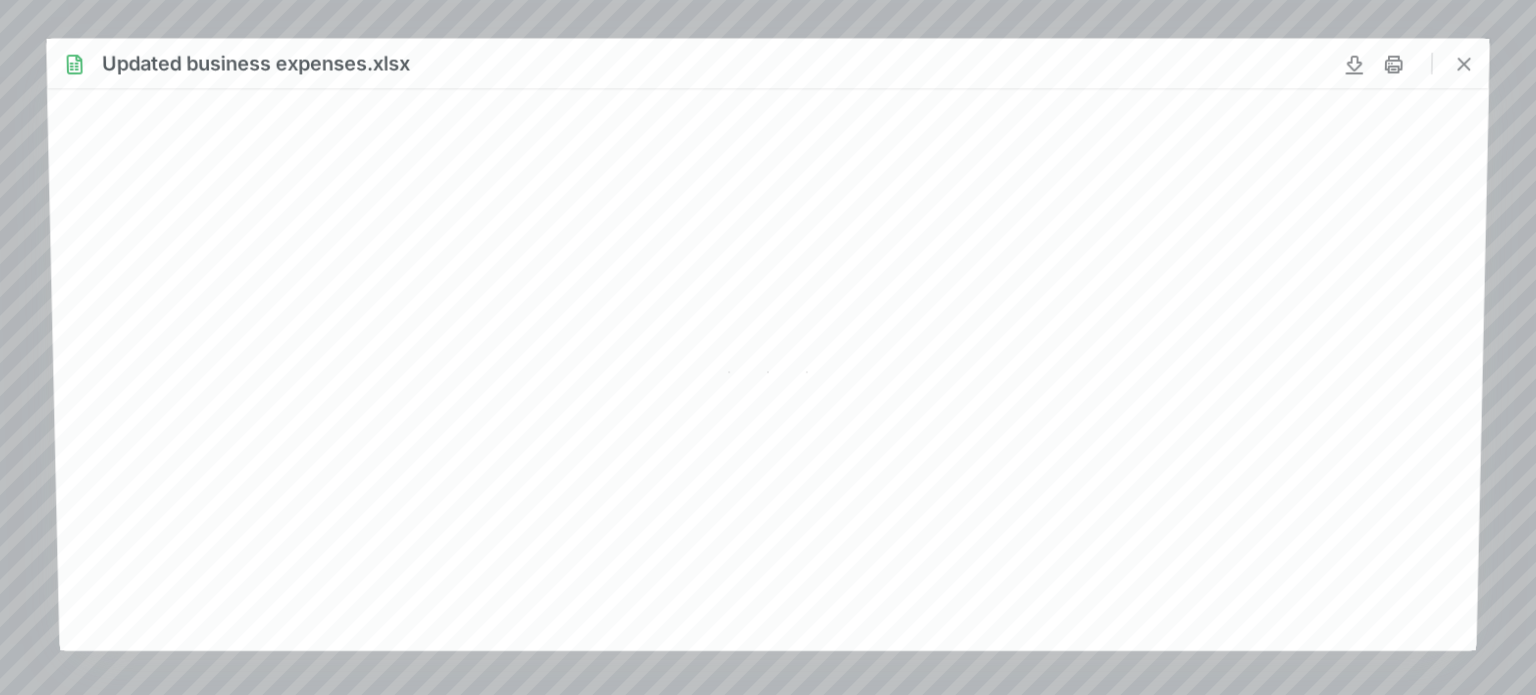 scroll, scrollTop: 0, scrollLeft: 0, axis: both 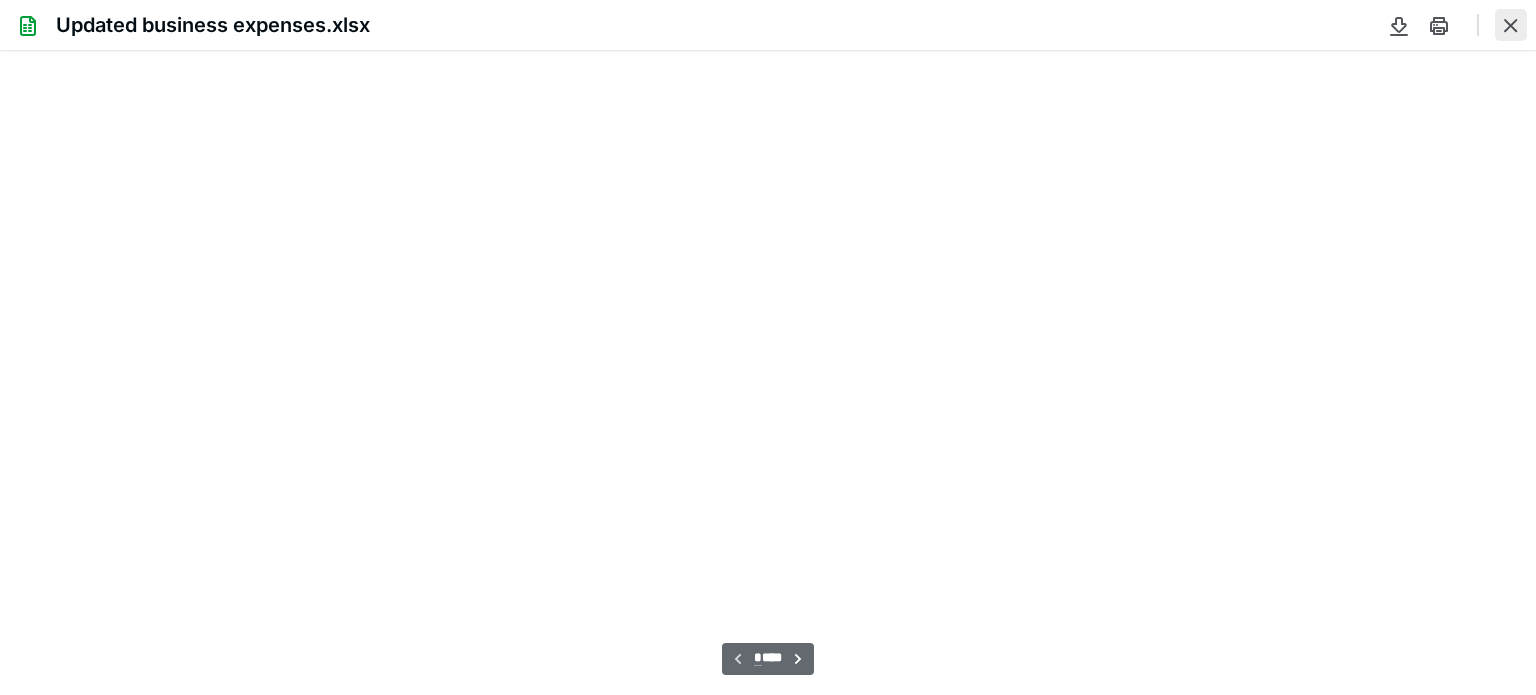 type on "77" 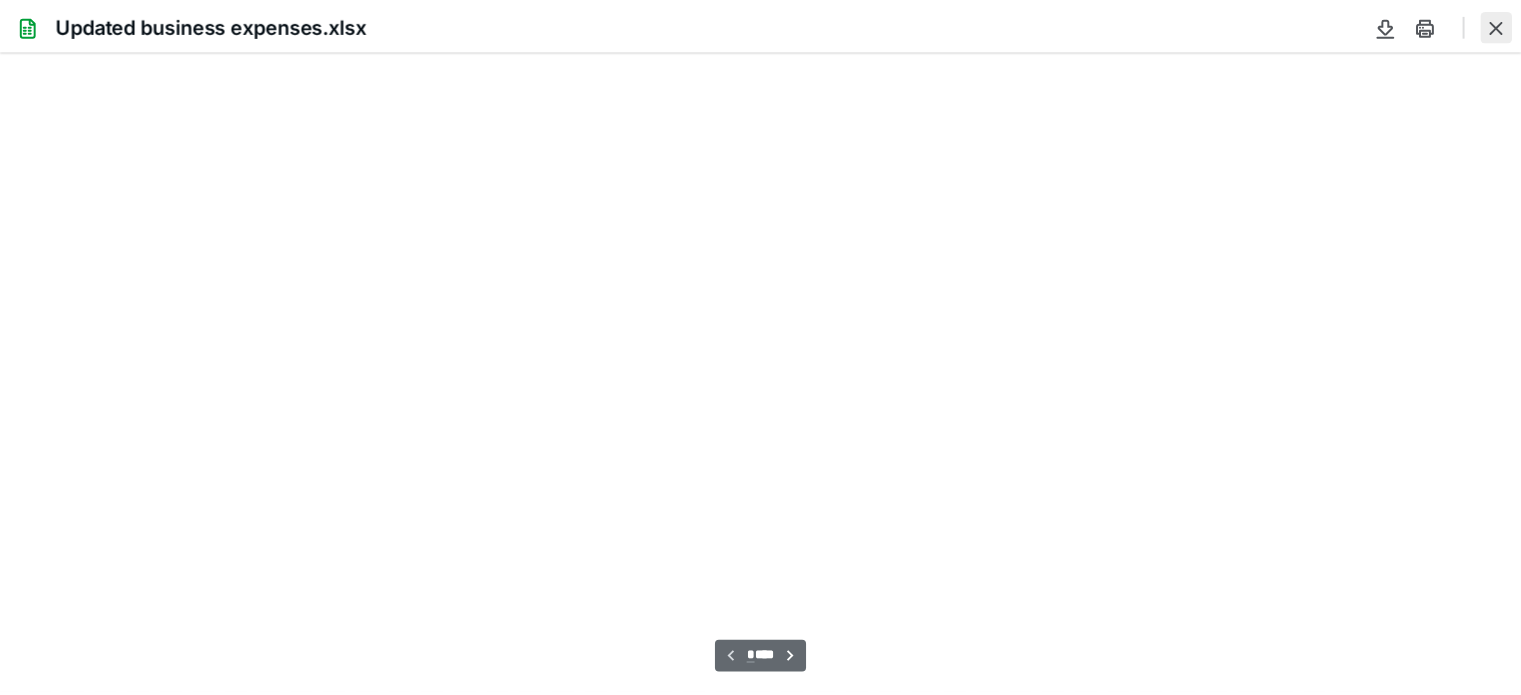 scroll, scrollTop: 39, scrollLeft: 0, axis: vertical 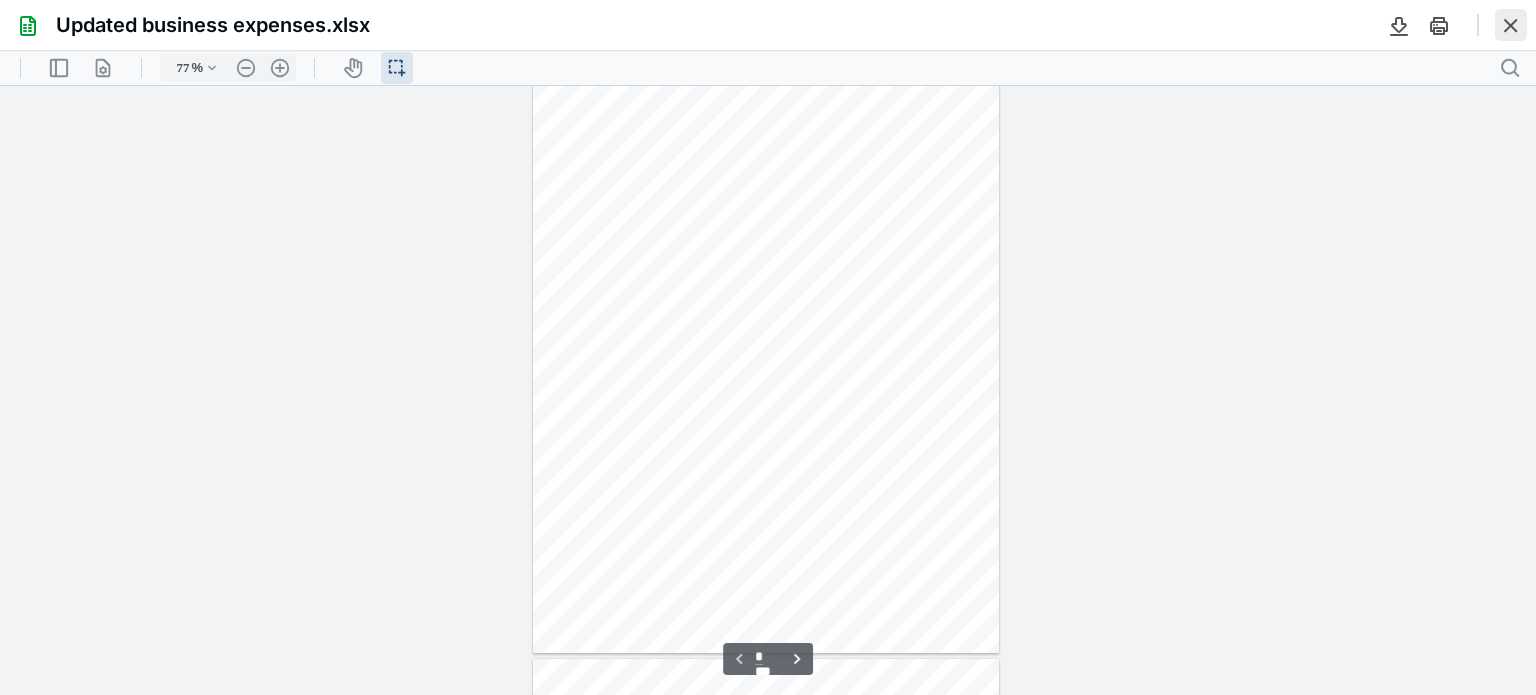 click at bounding box center [1511, 25] 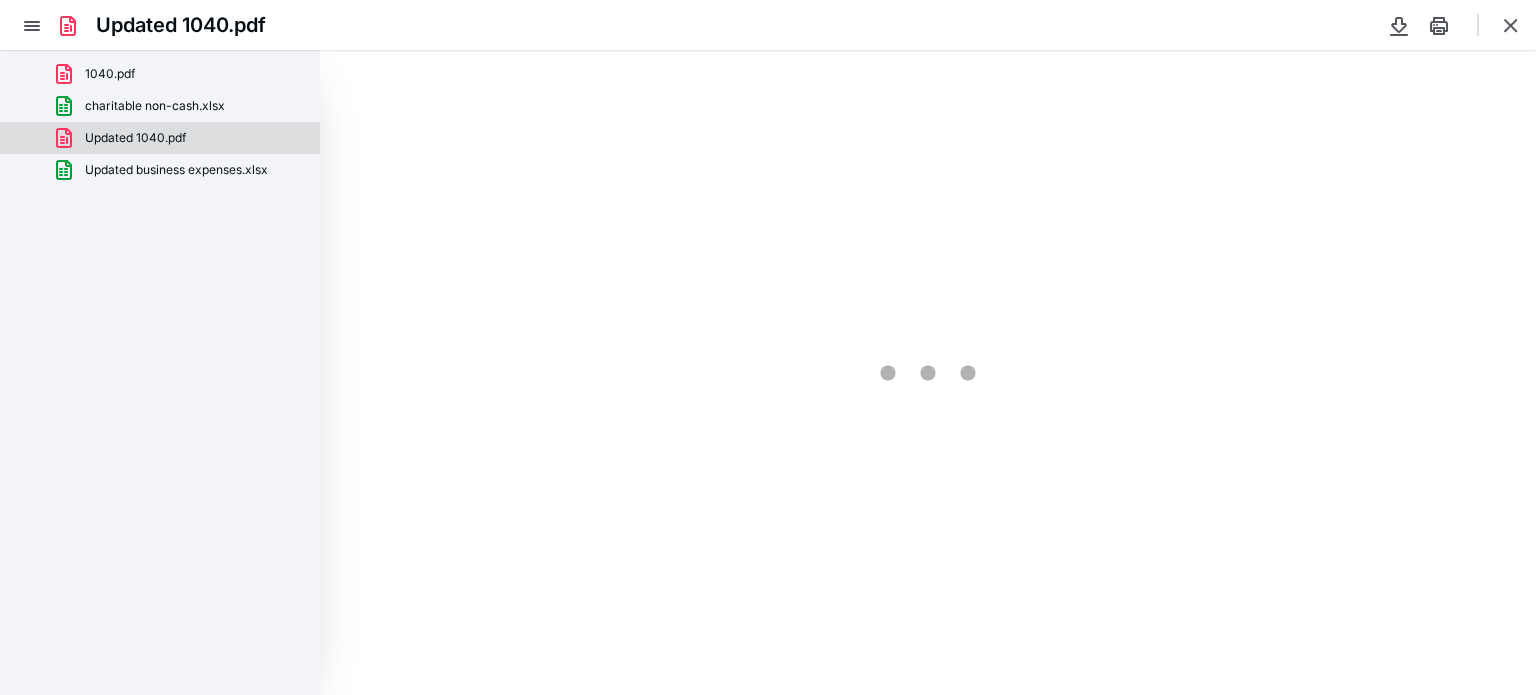 scroll, scrollTop: 0, scrollLeft: 0, axis: both 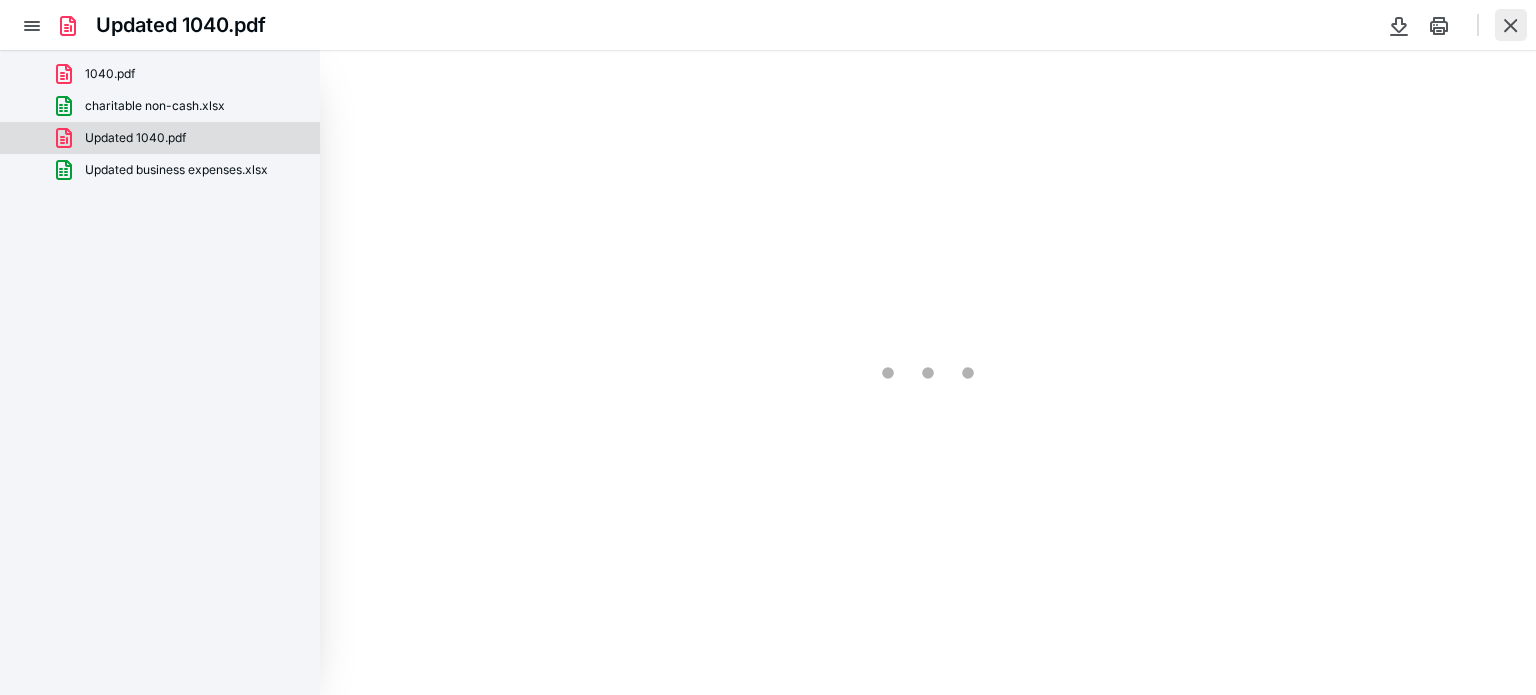 type on "77" 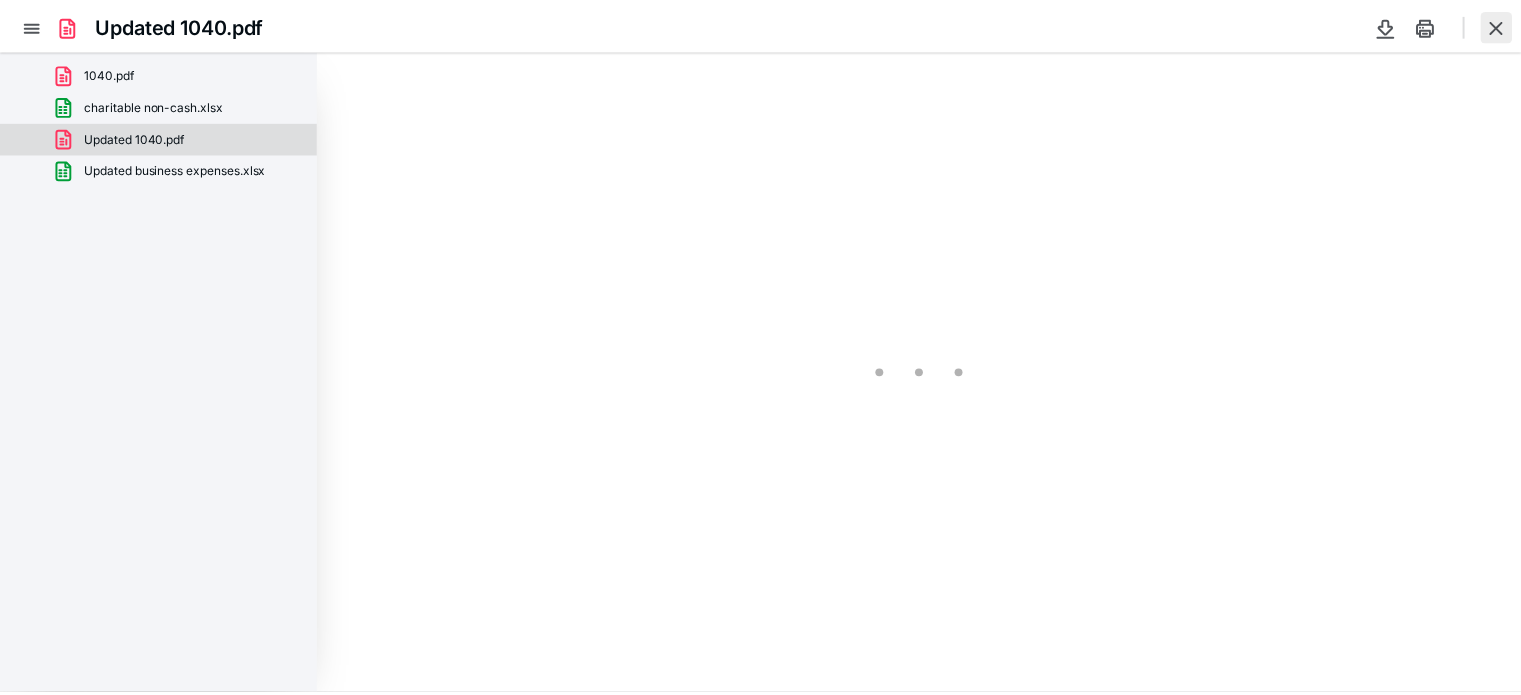 scroll, scrollTop: 39, scrollLeft: 0, axis: vertical 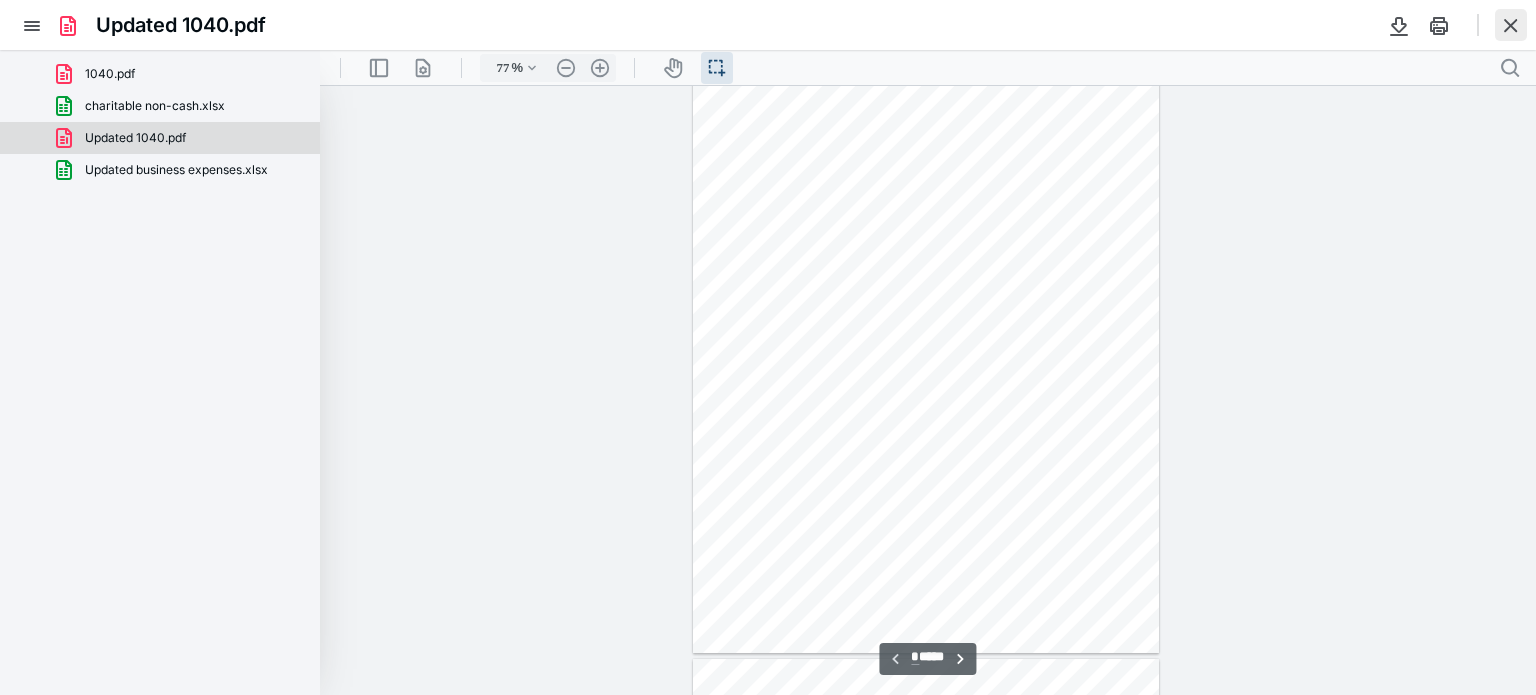 click at bounding box center (1511, 25) 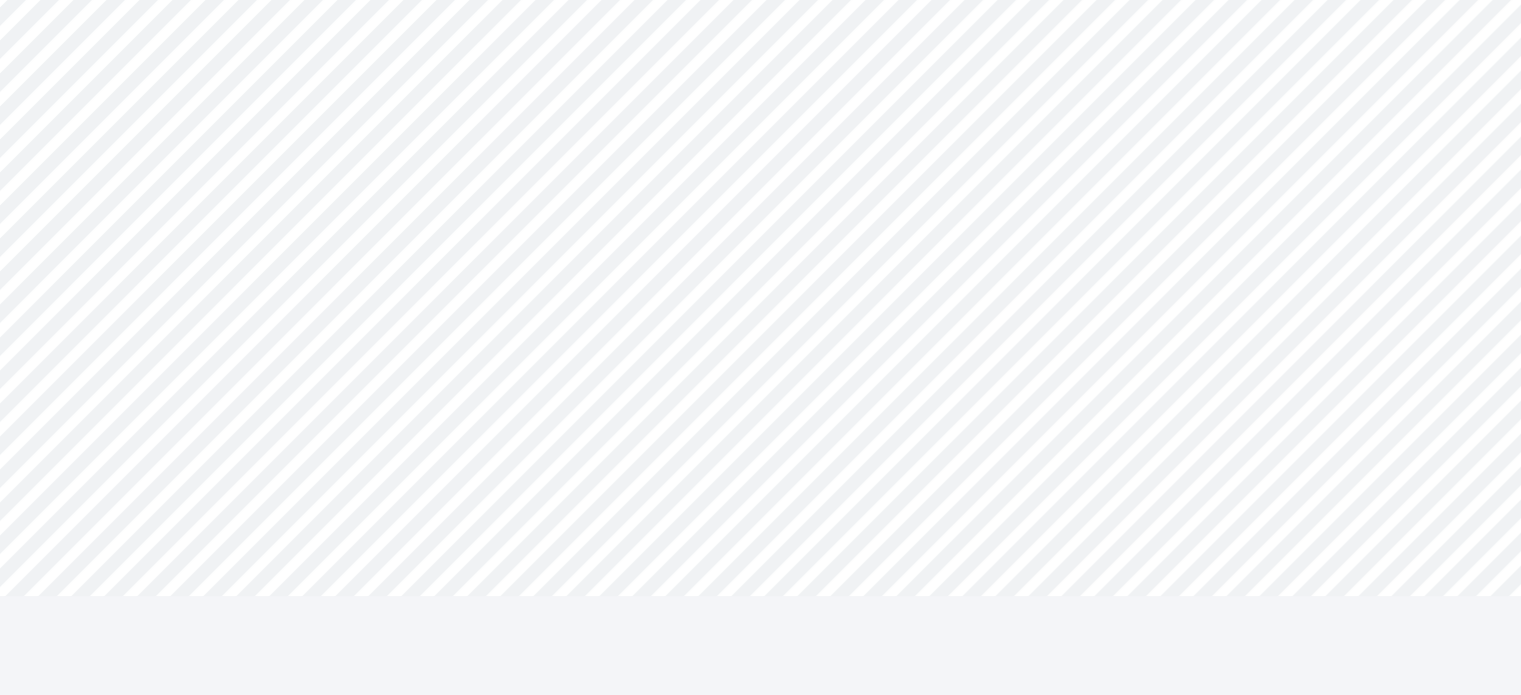 scroll, scrollTop: 0, scrollLeft: 0, axis: both 